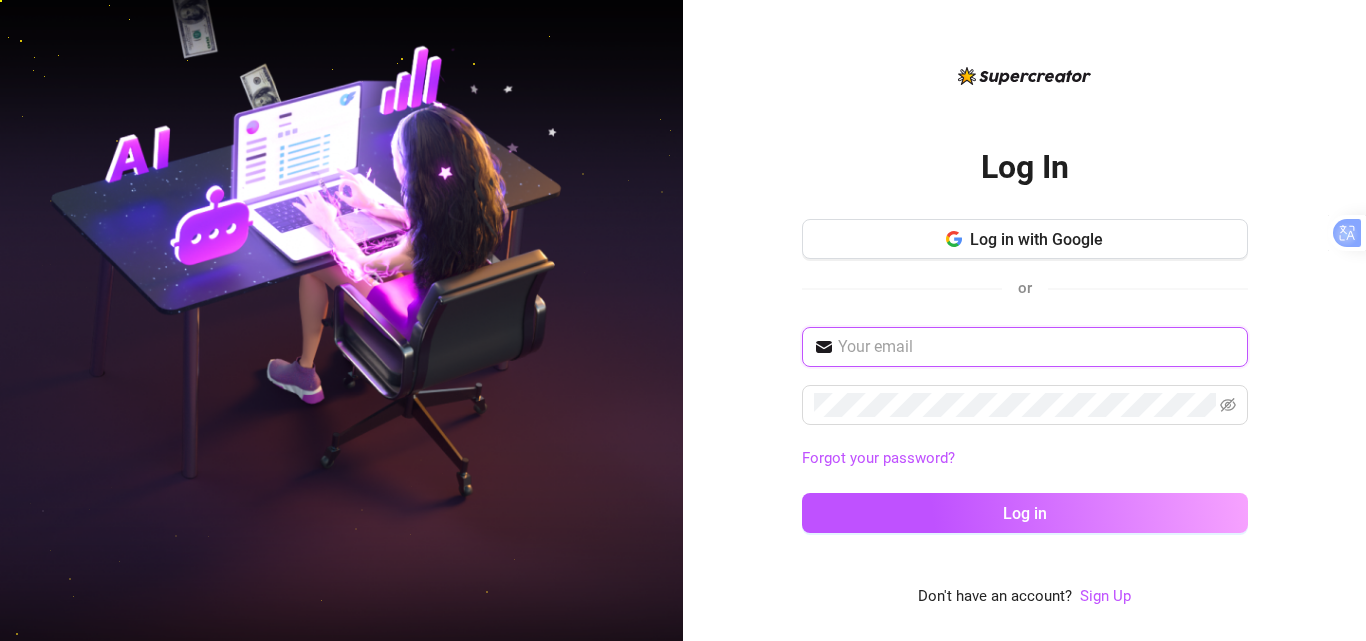 type on "[USERNAME]@example.com" 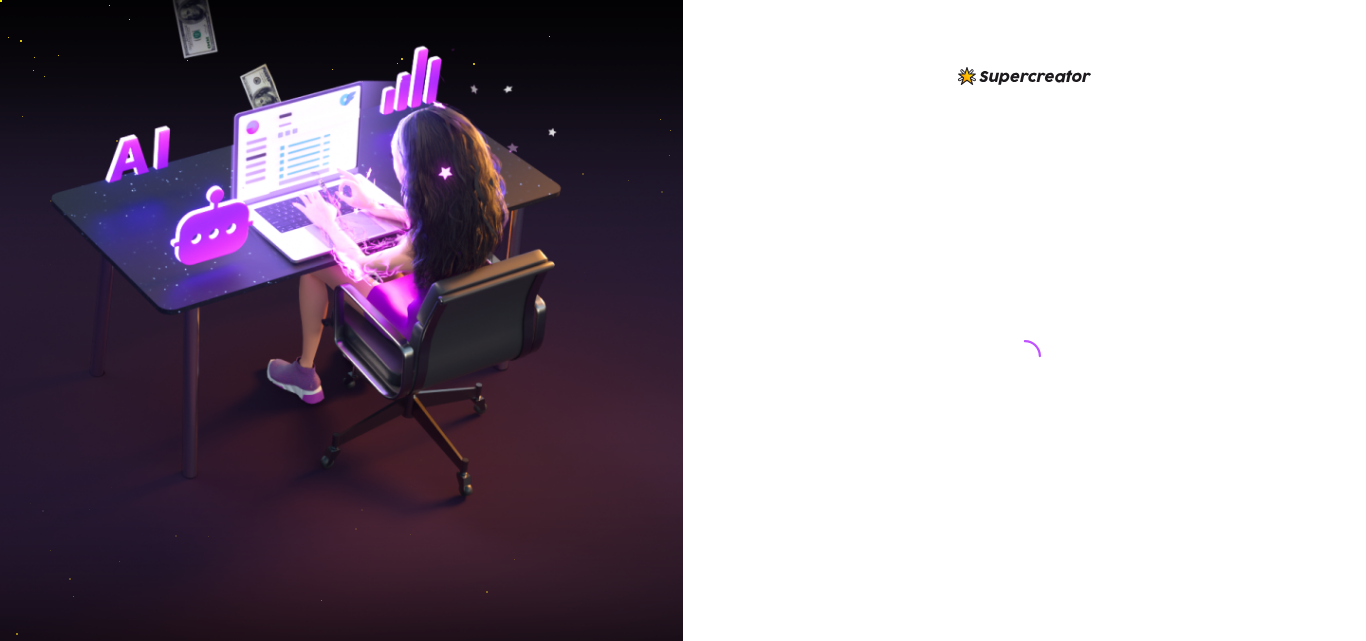 scroll, scrollTop: 0, scrollLeft: 0, axis: both 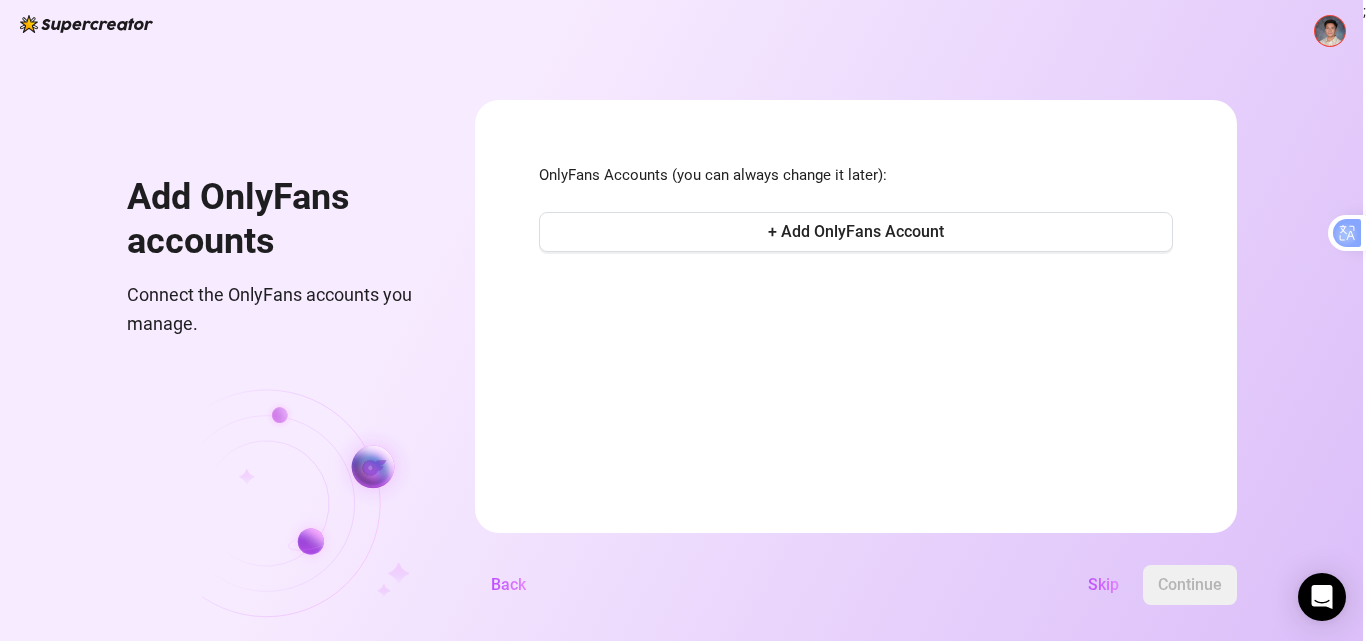 click at bounding box center [1330, 31] 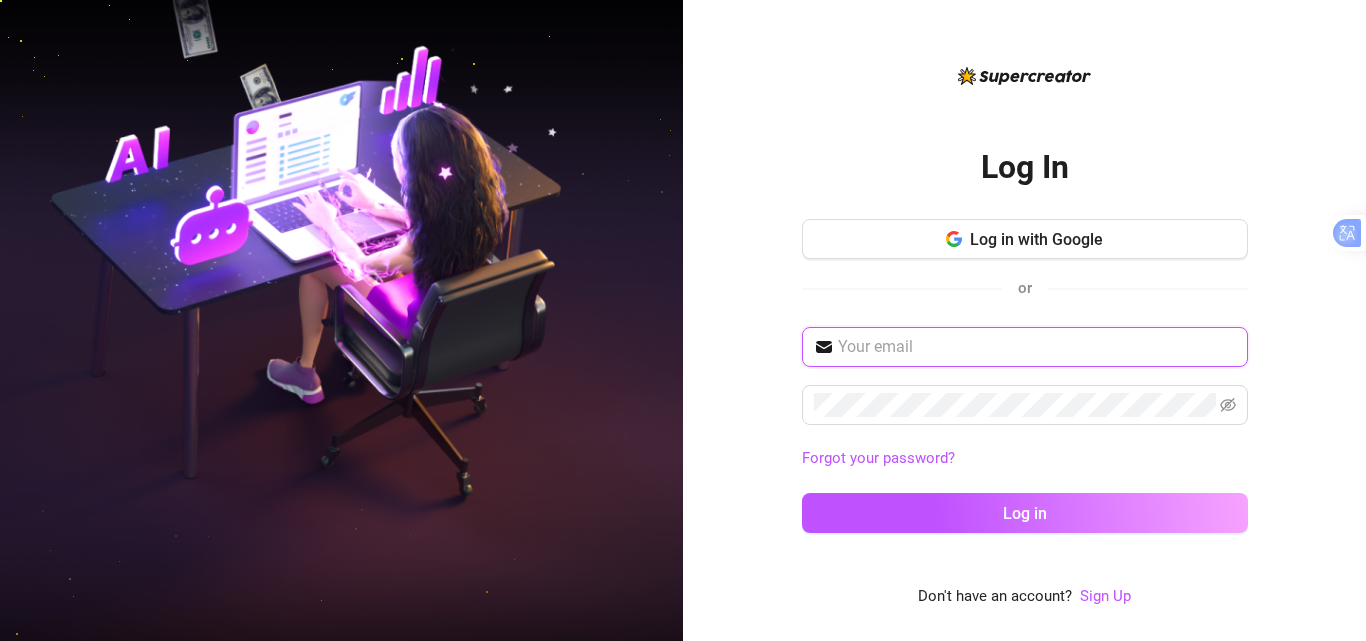 type on "[USERNAME]@[DOMAIN]" 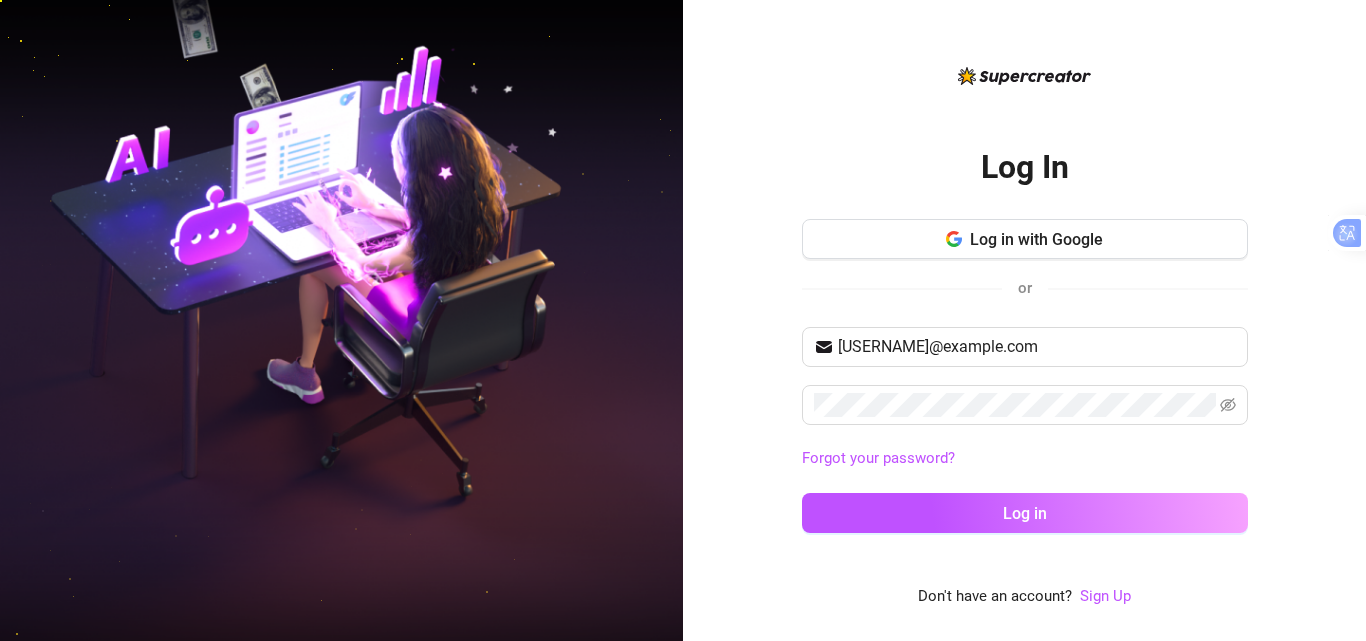 scroll, scrollTop: 0, scrollLeft: 0, axis: both 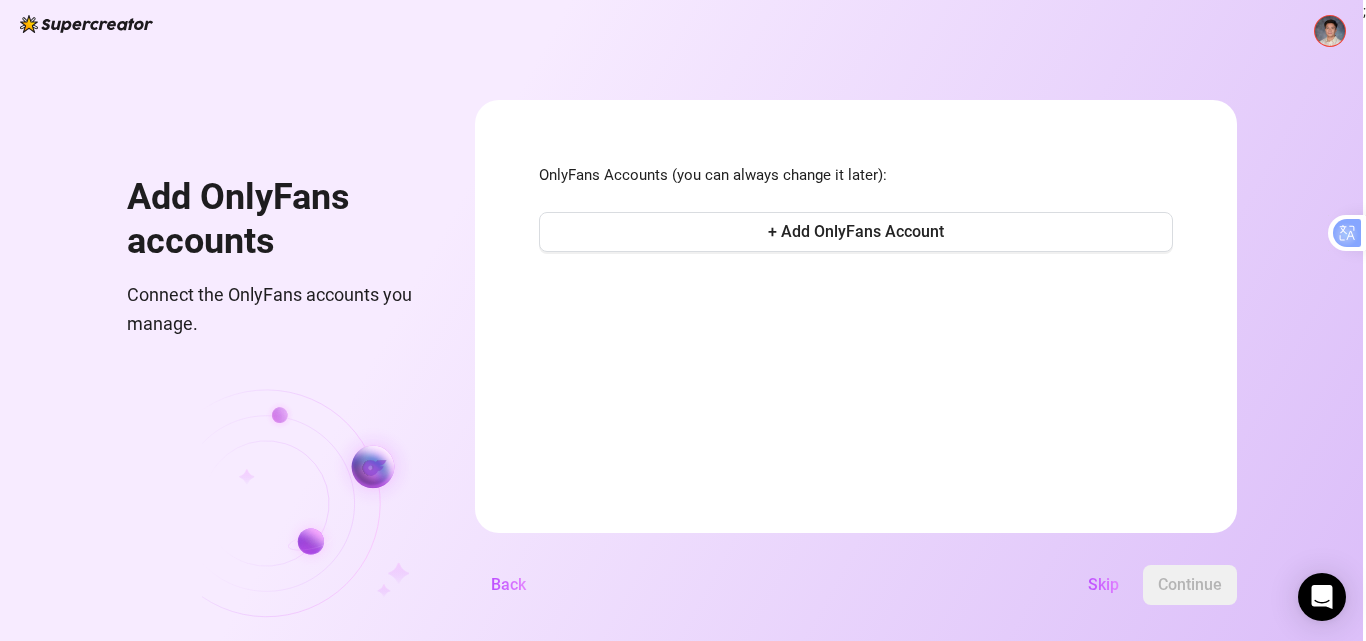 click at bounding box center [1330, 31] 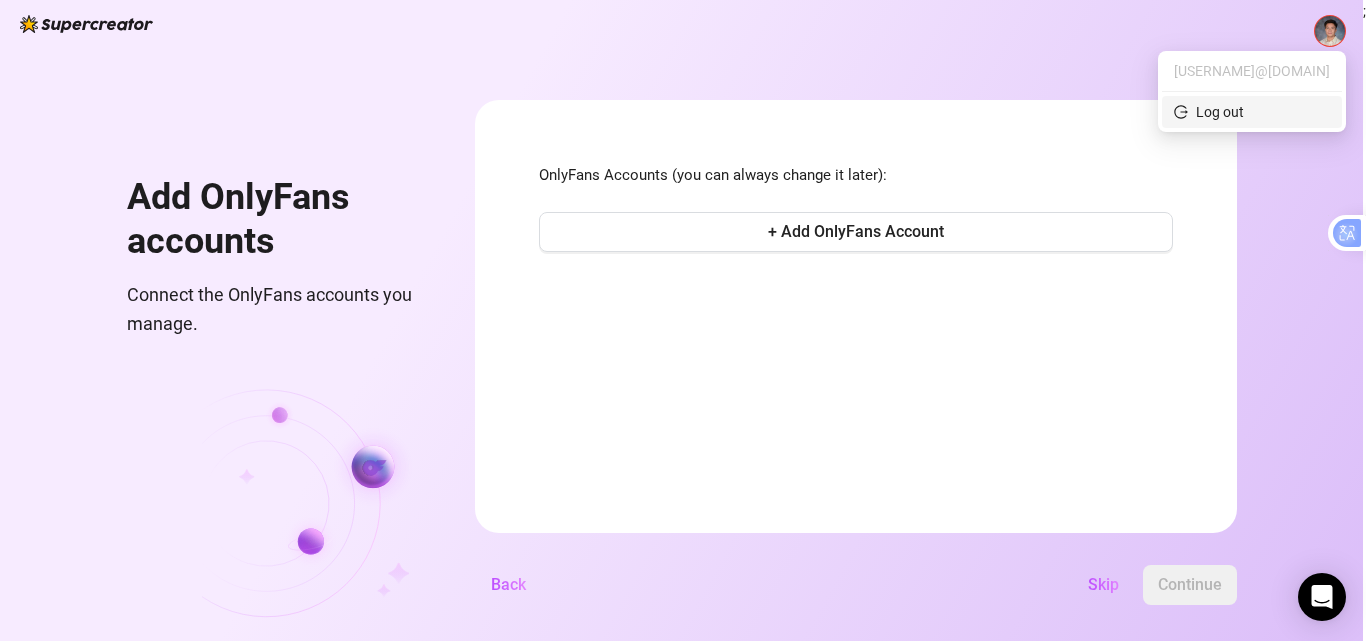 click on "Log out" at bounding box center (1252, 112) 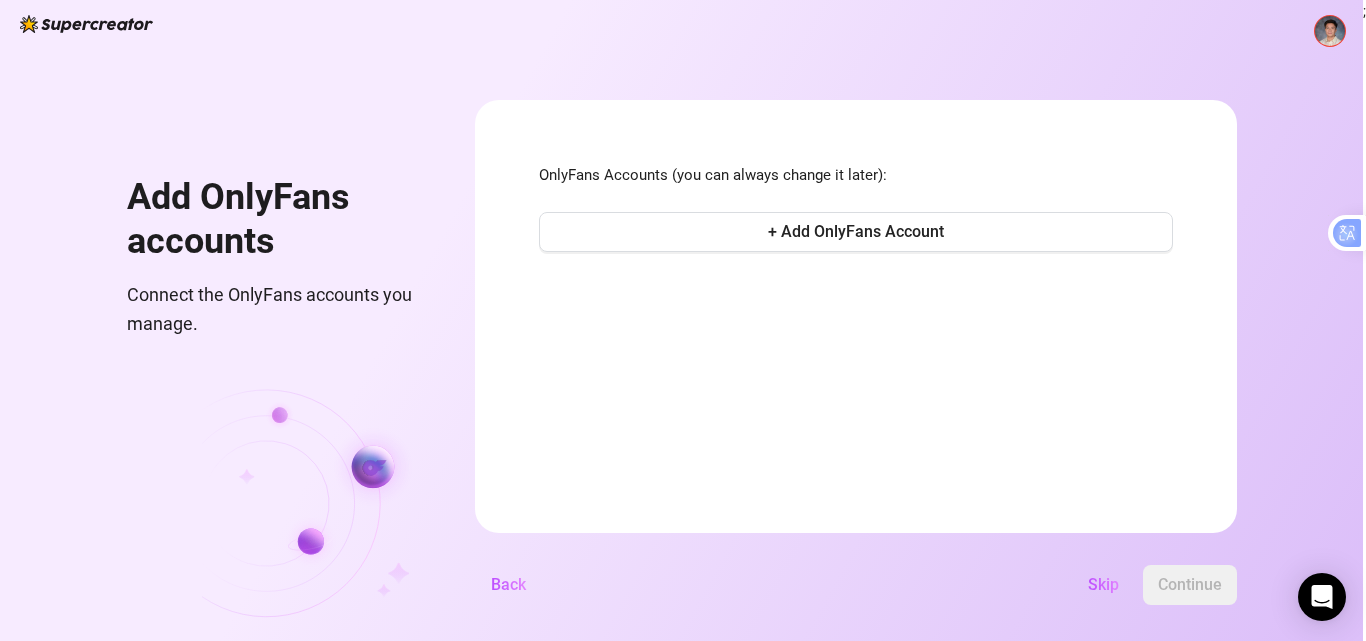 click at bounding box center (1330, 31) 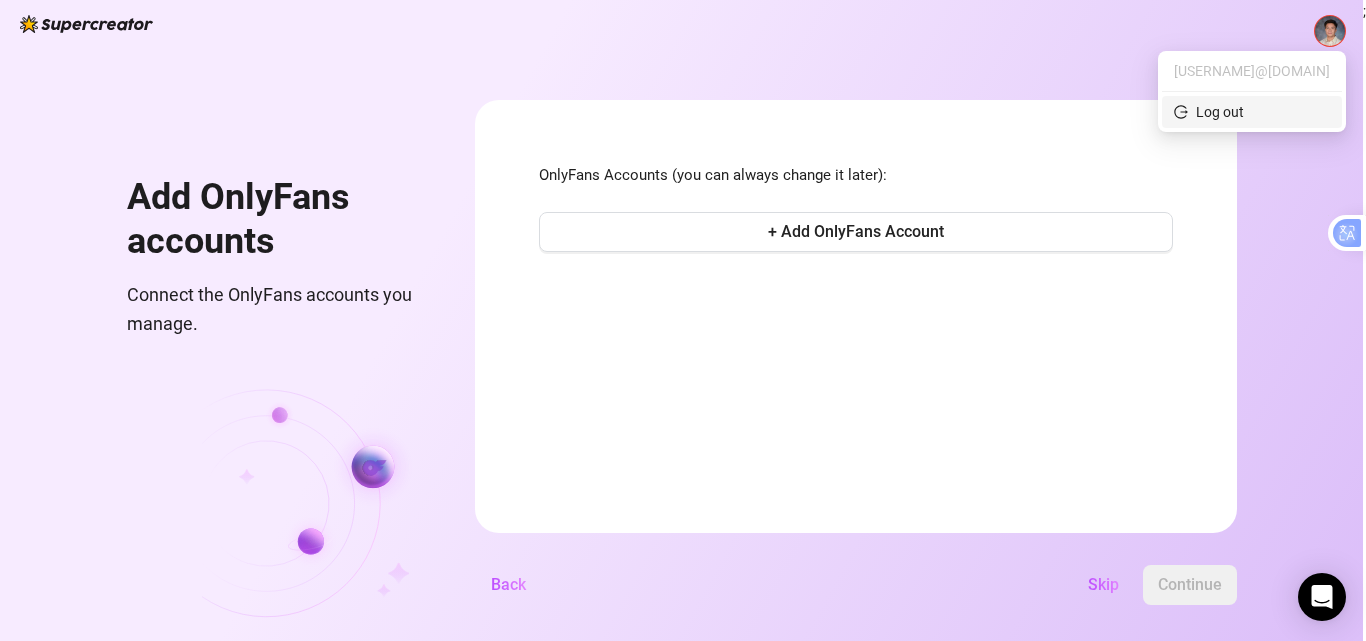click on "Log out" at bounding box center (1252, 112) 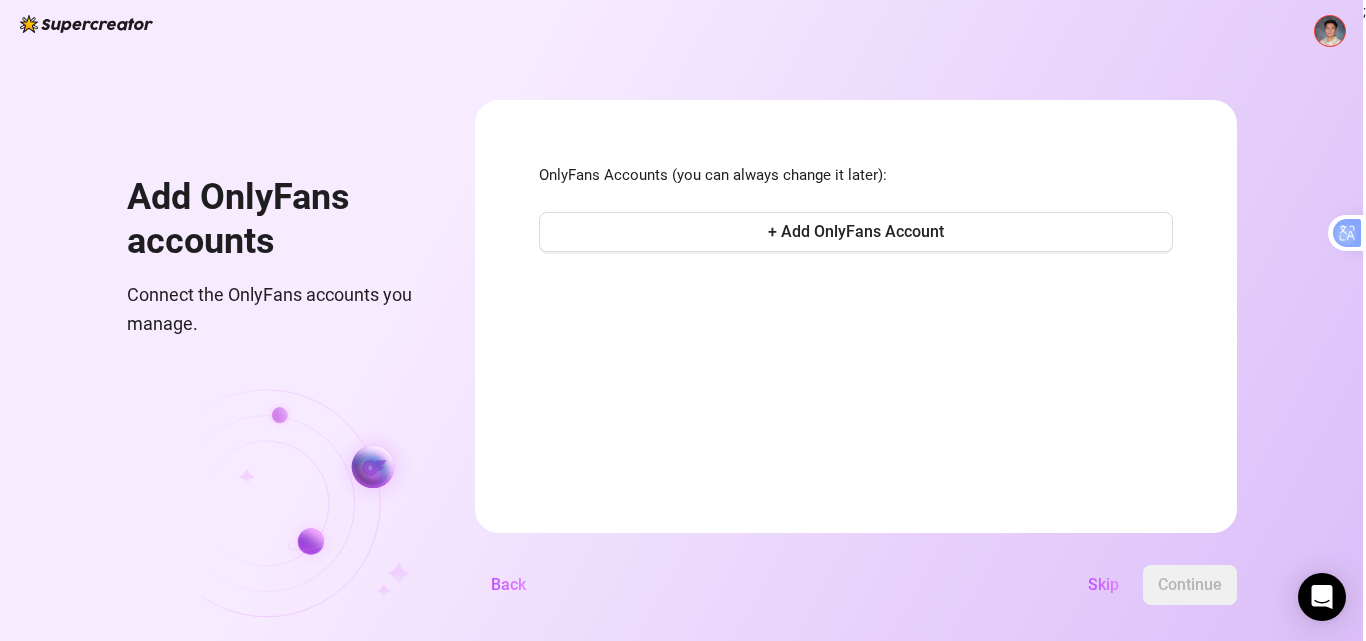 click at bounding box center (1330, 31) 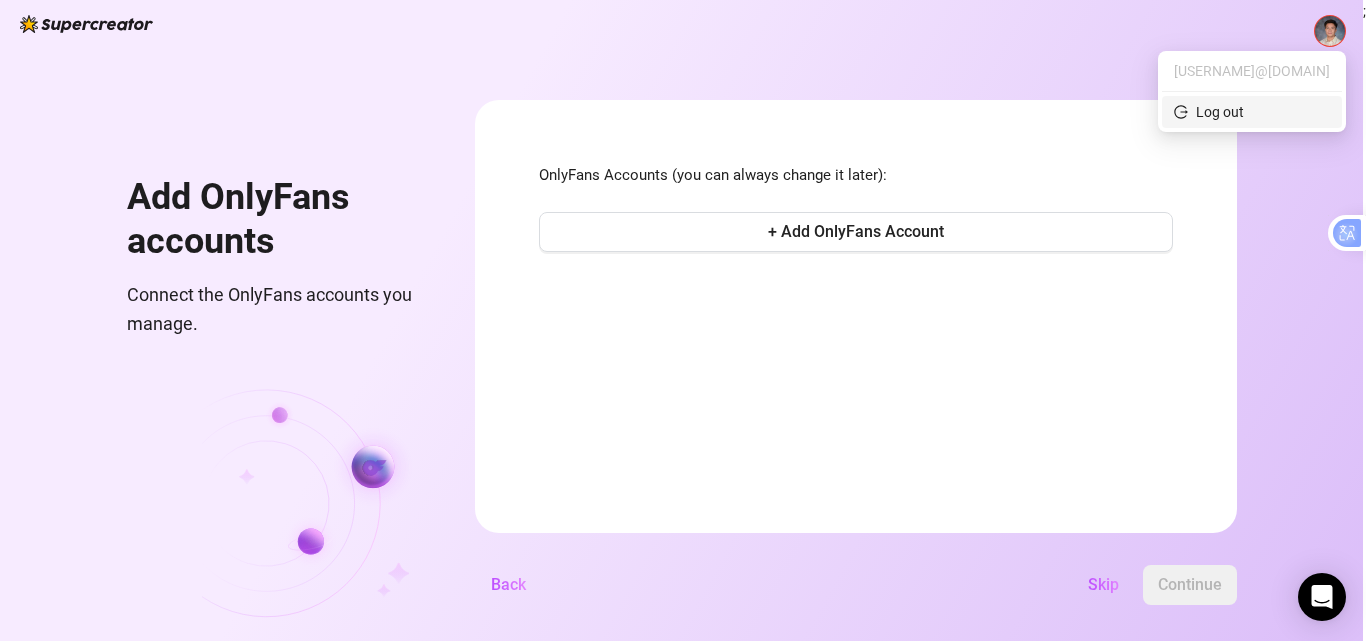 click on "Log out" at bounding box center (1220, 112) 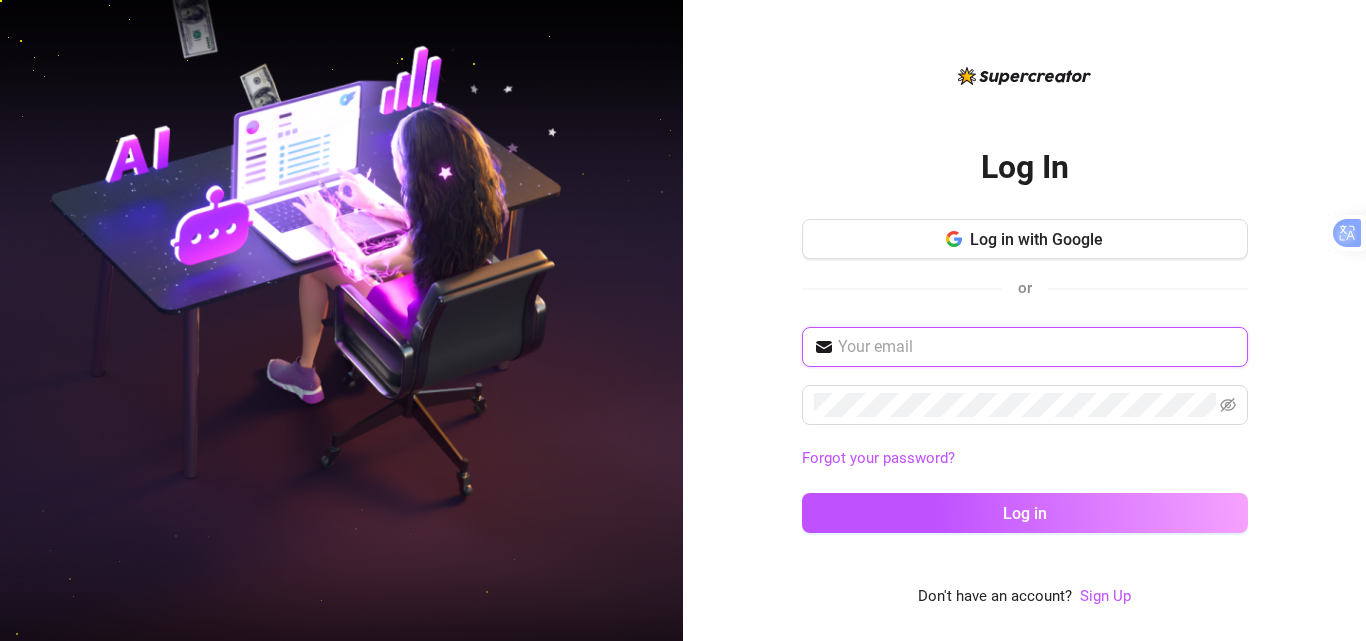 click at bounding box center (1037, 347) 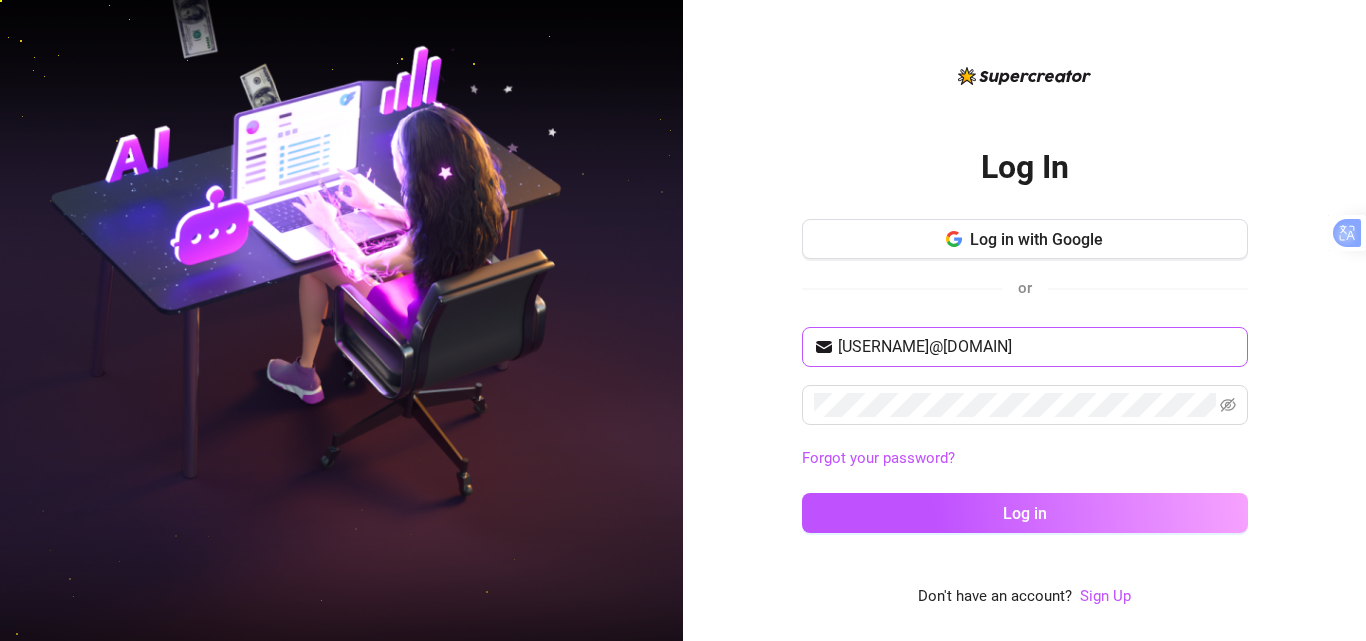 click on "[USERNAME]@[DOMAIN]" at bounding box center (1037, 347) 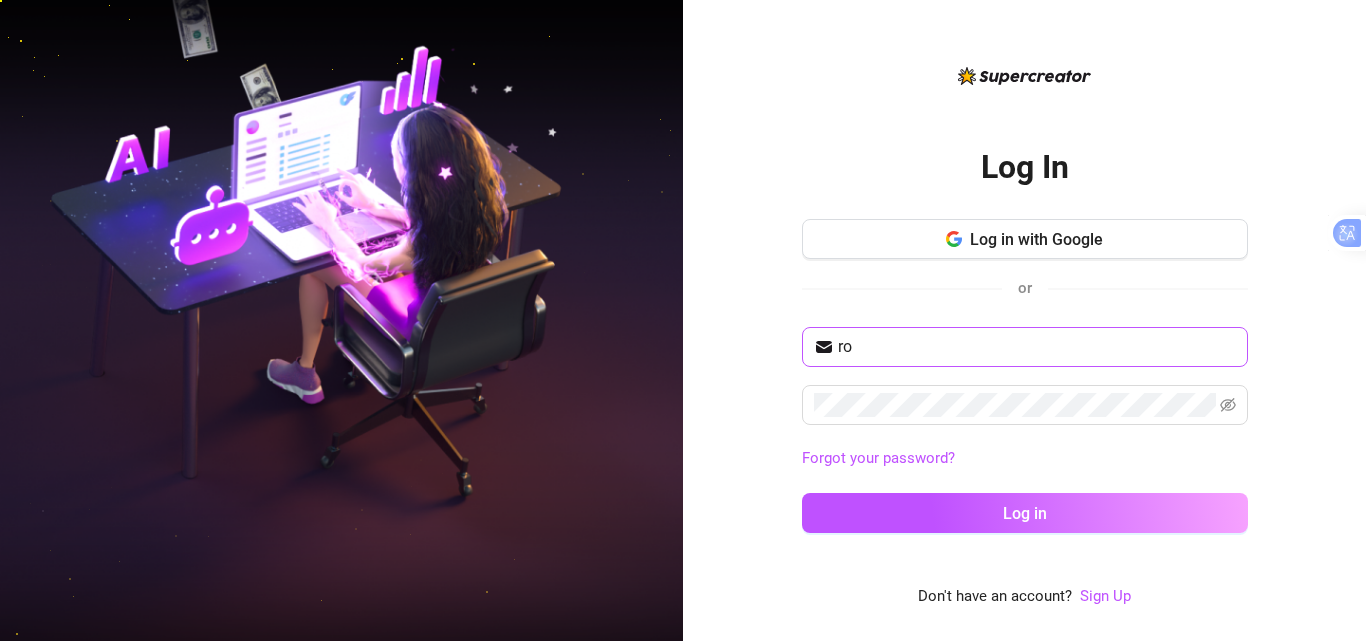type on "r" 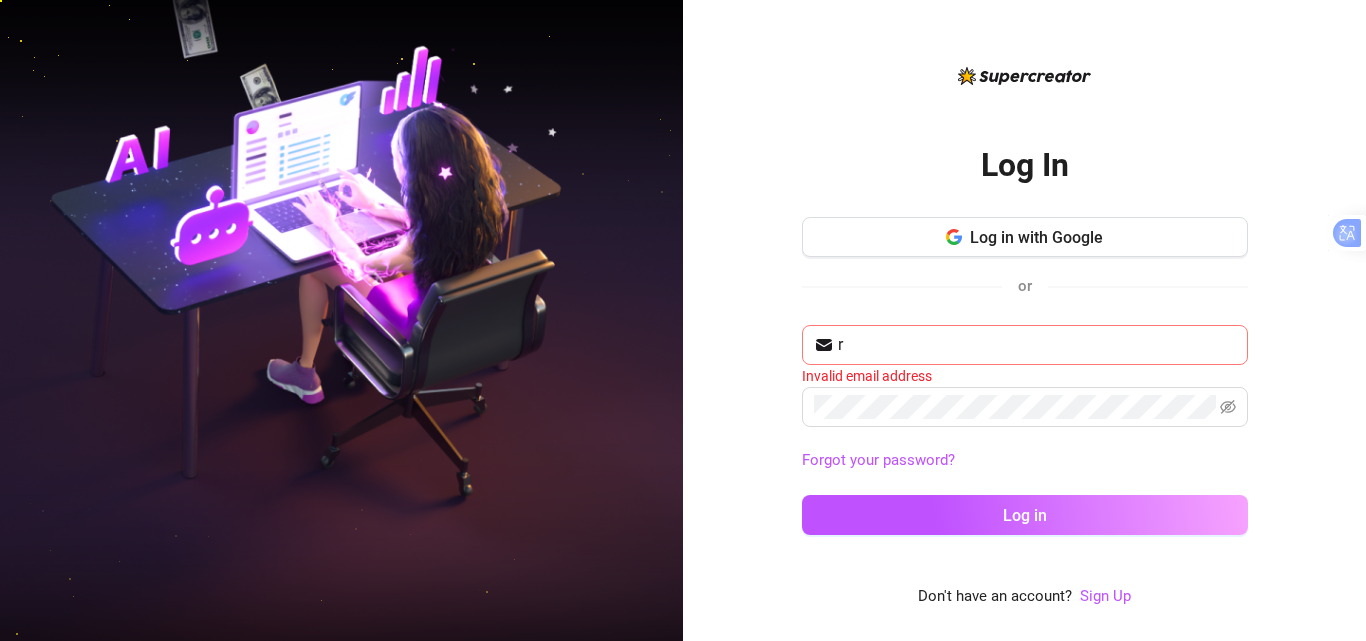 click on "r" at bounding box center [1037, 345] 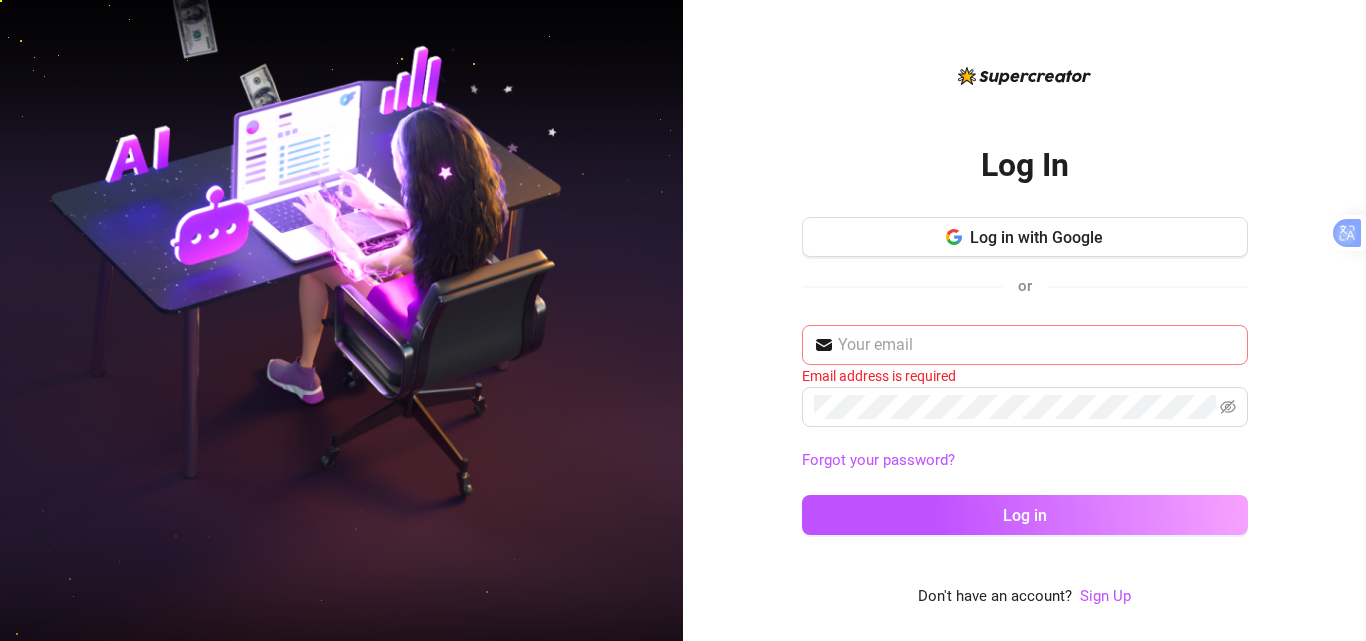type on "[USERNAME]@[DOMAIN]" 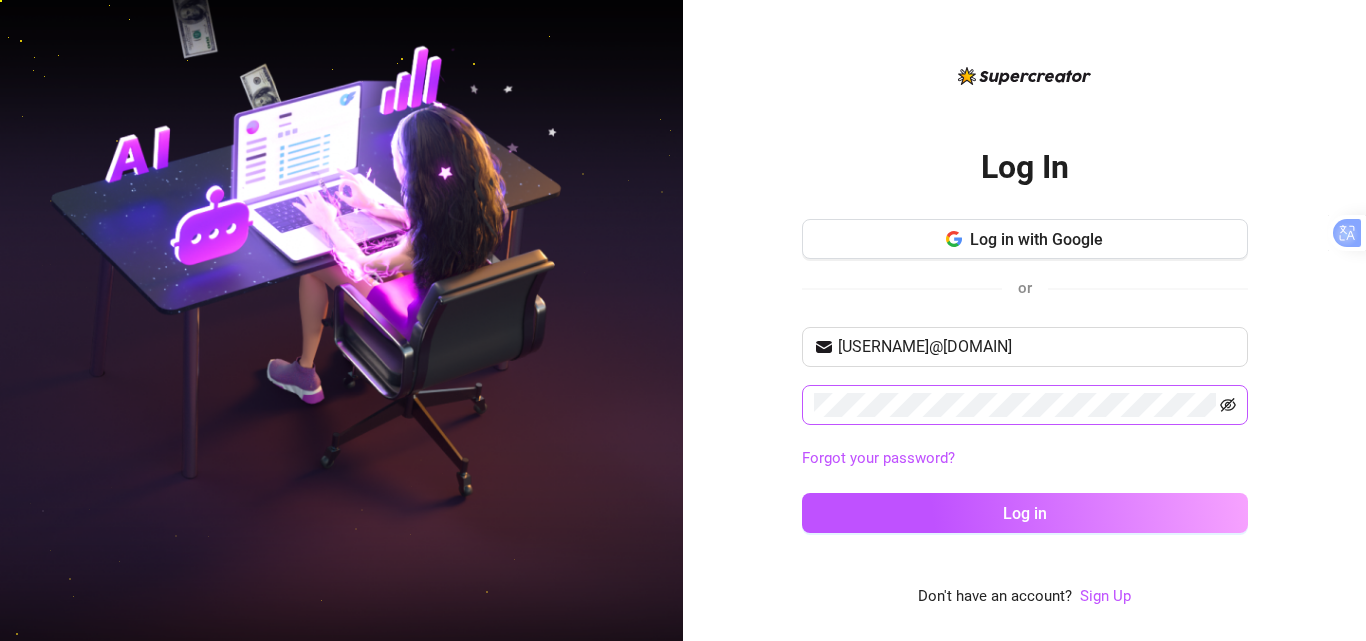 click 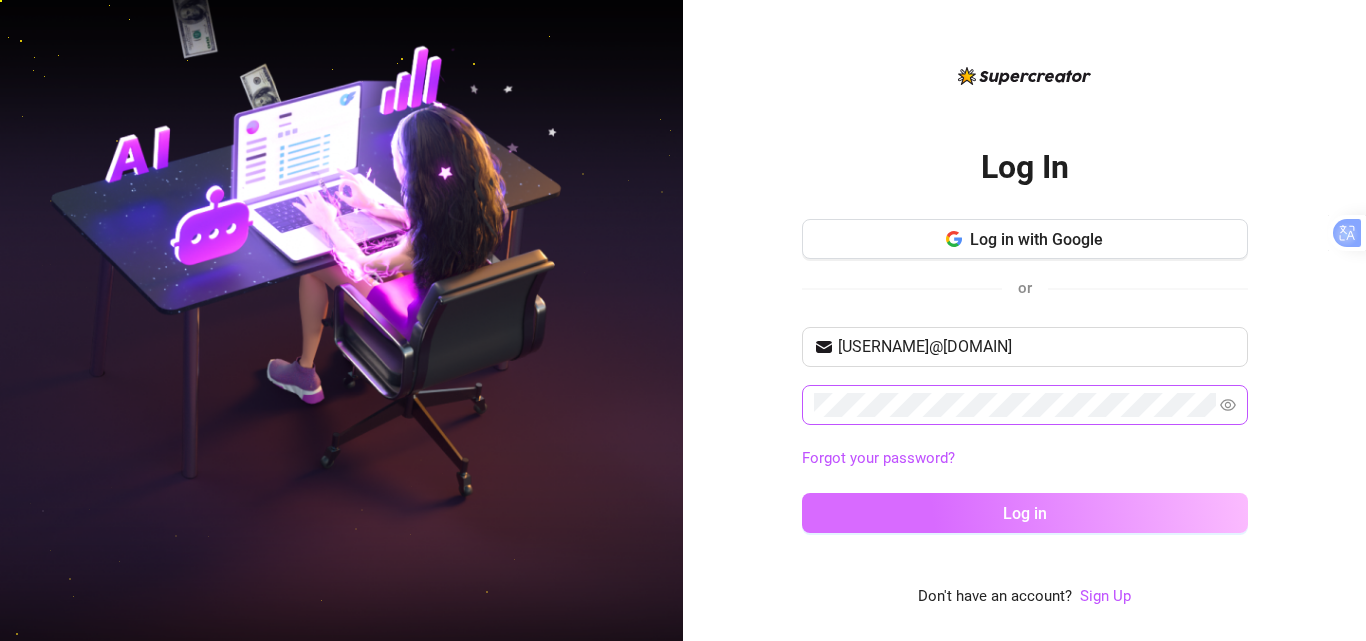 click on "Log in" at bounding box center [1025, 513] 